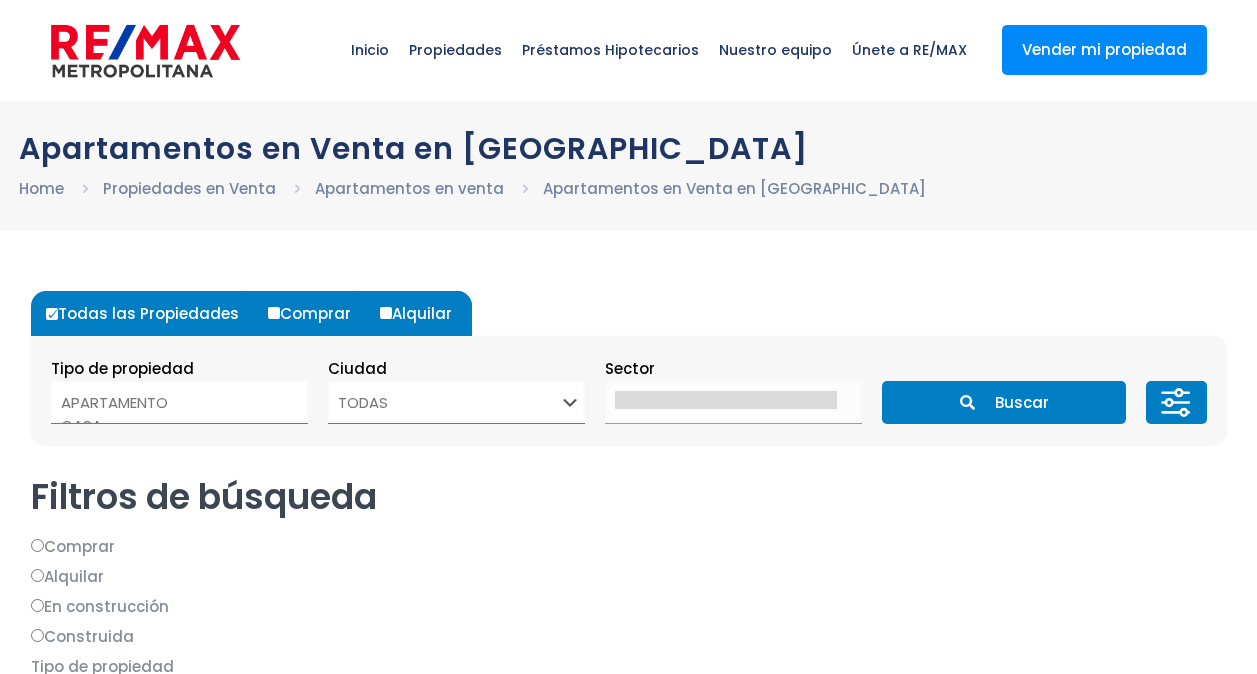 select 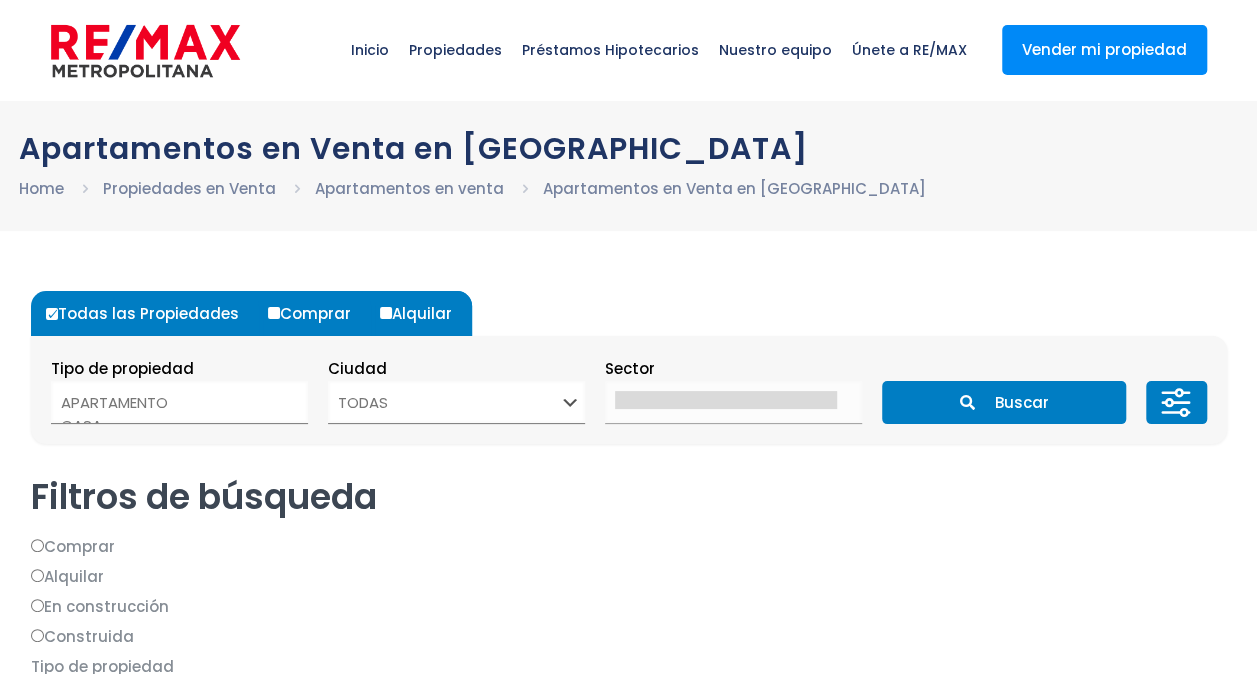 scroll, scrollTop: 0, scrollLeft: 0, axis: both 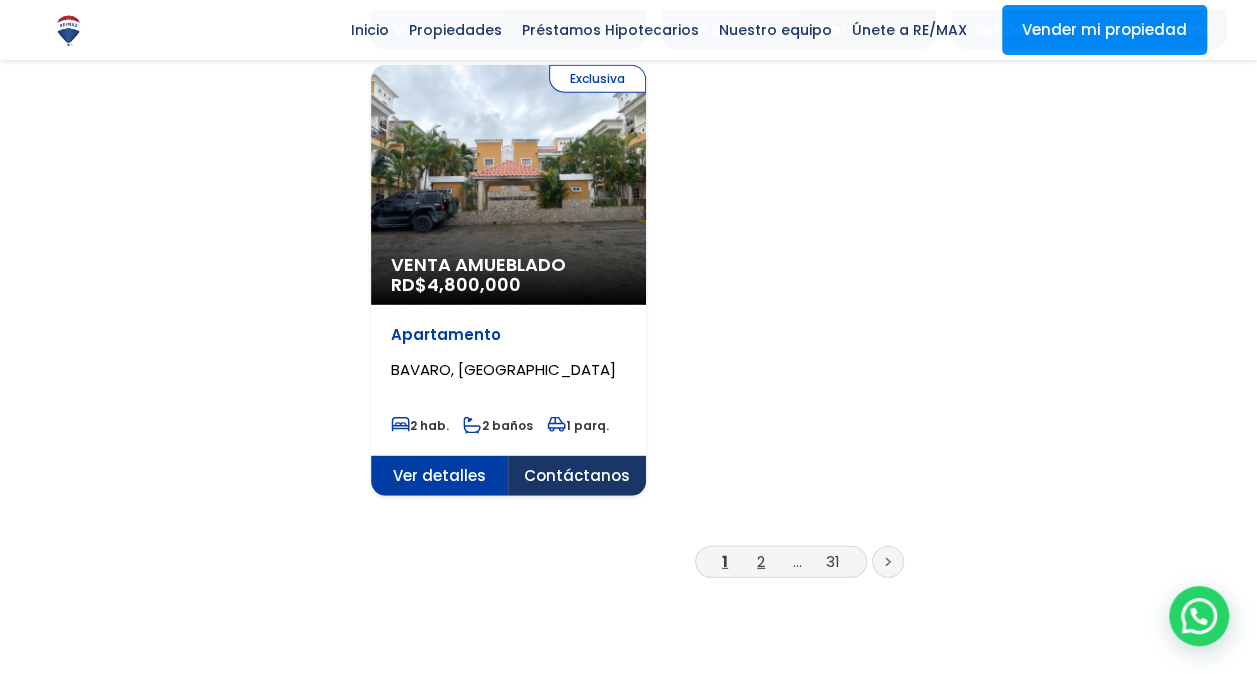 click on "2" at bounding box center [761, 561] 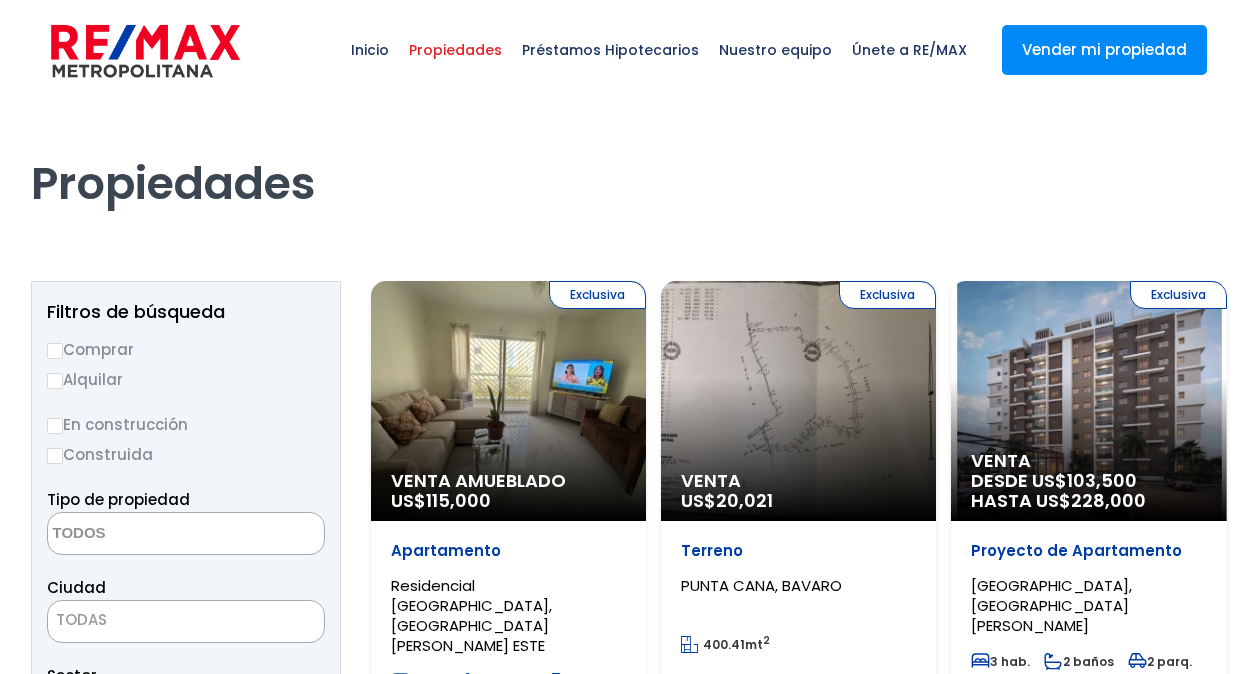 select 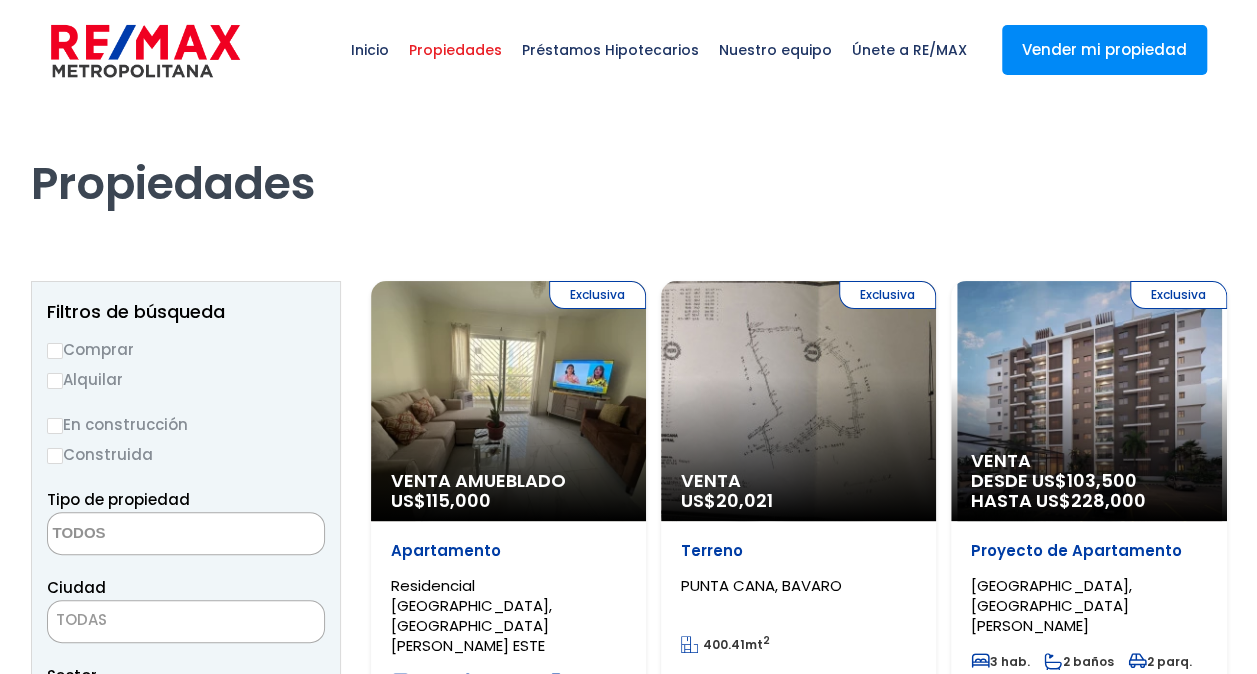 scroll, scrollTop: 0, scrollLeft: 0, axis: both 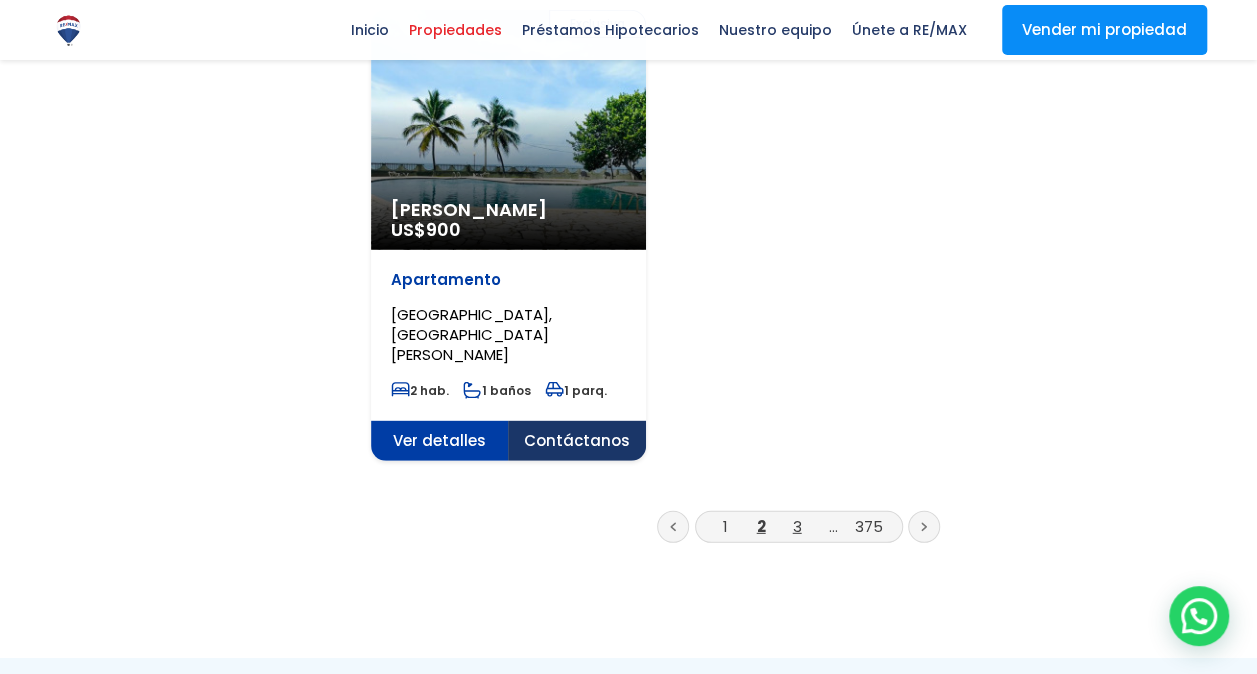click on "3" at bounding box center (797, 526) 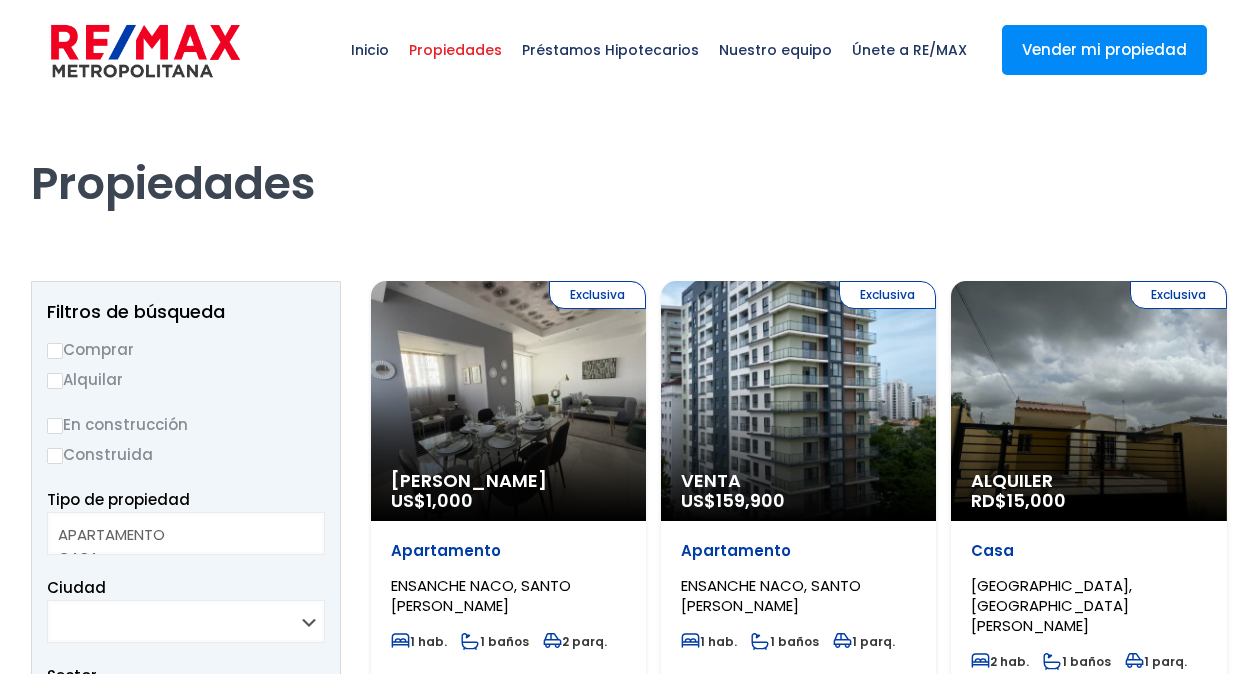 select 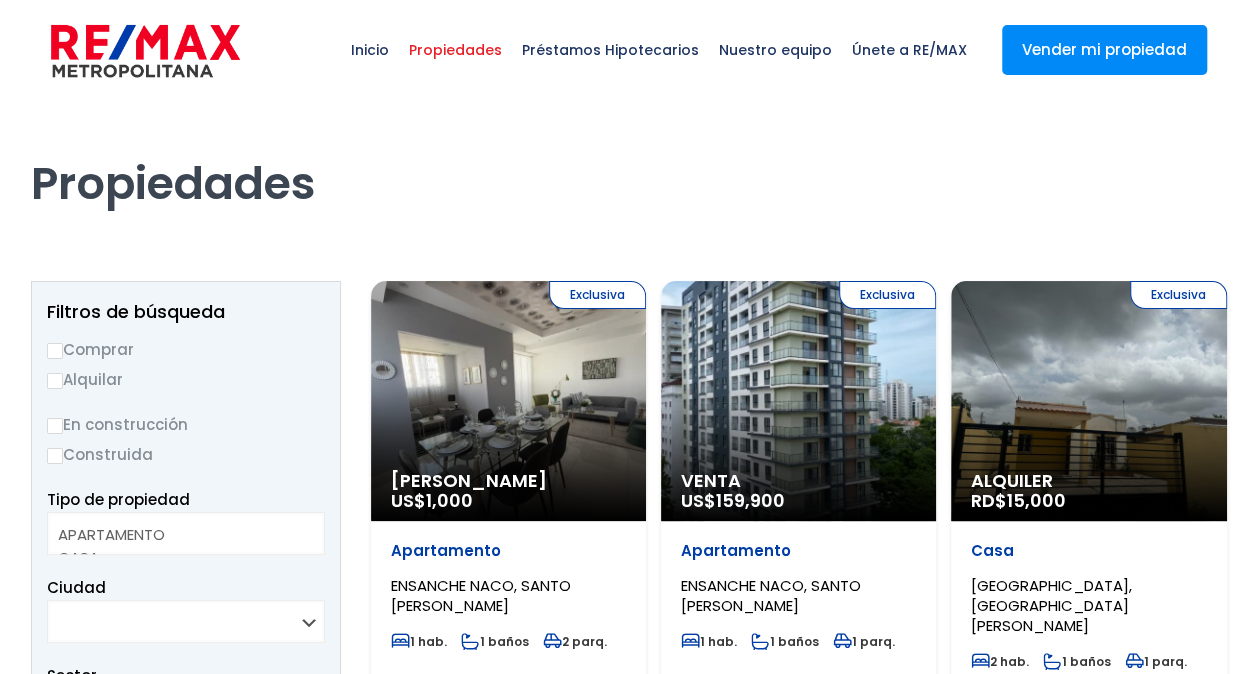 scroll, scrollTop: 0, scrollLeft: 0, axis: both 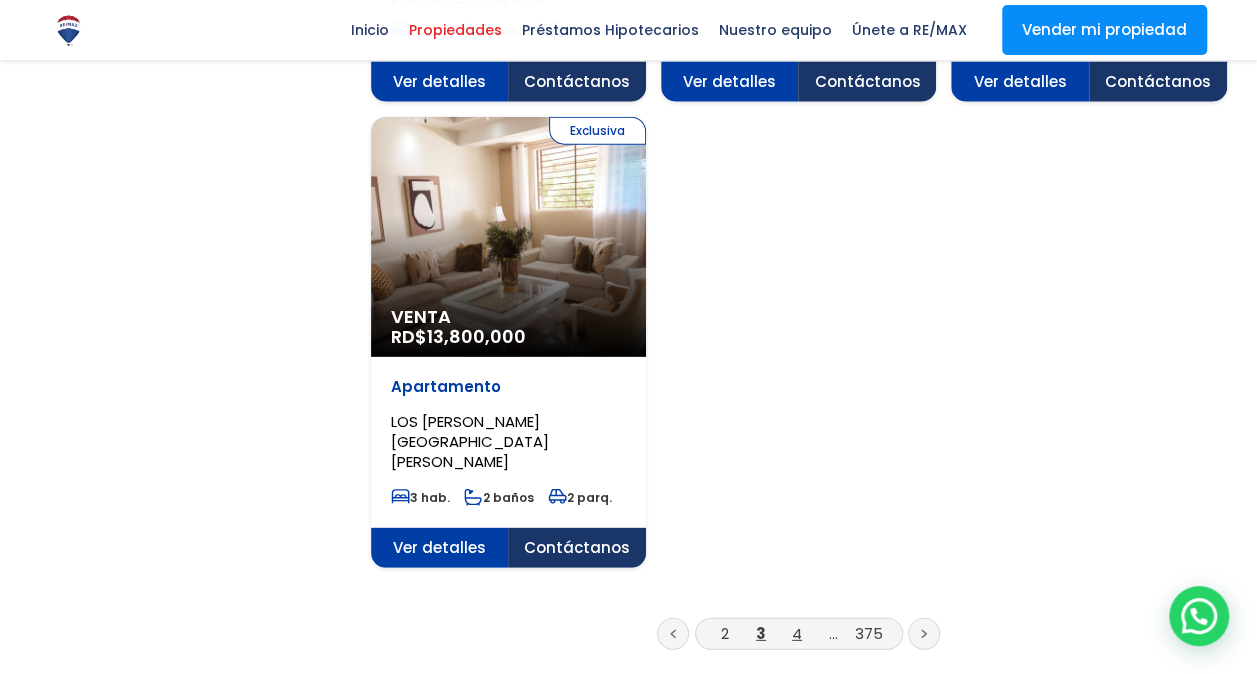 click on "4" at bounding box center [797, 633] 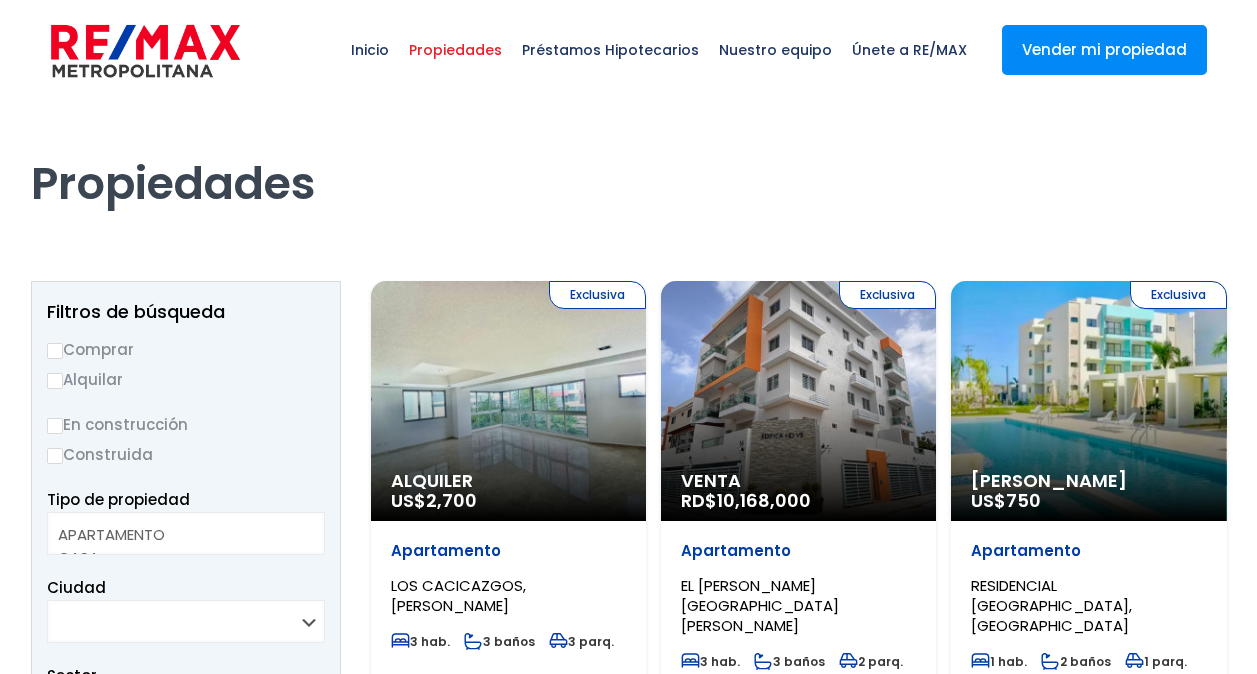 select 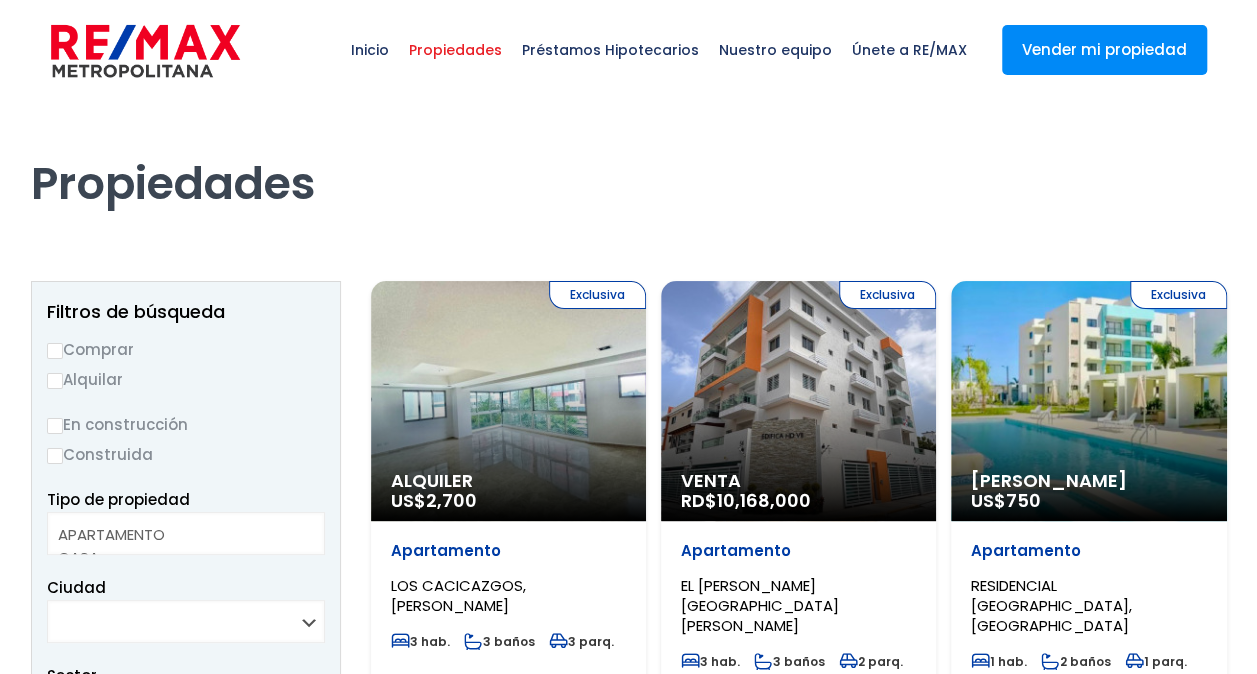 scroll, scrollTop: 0, scrollLeft: 0, axis: both 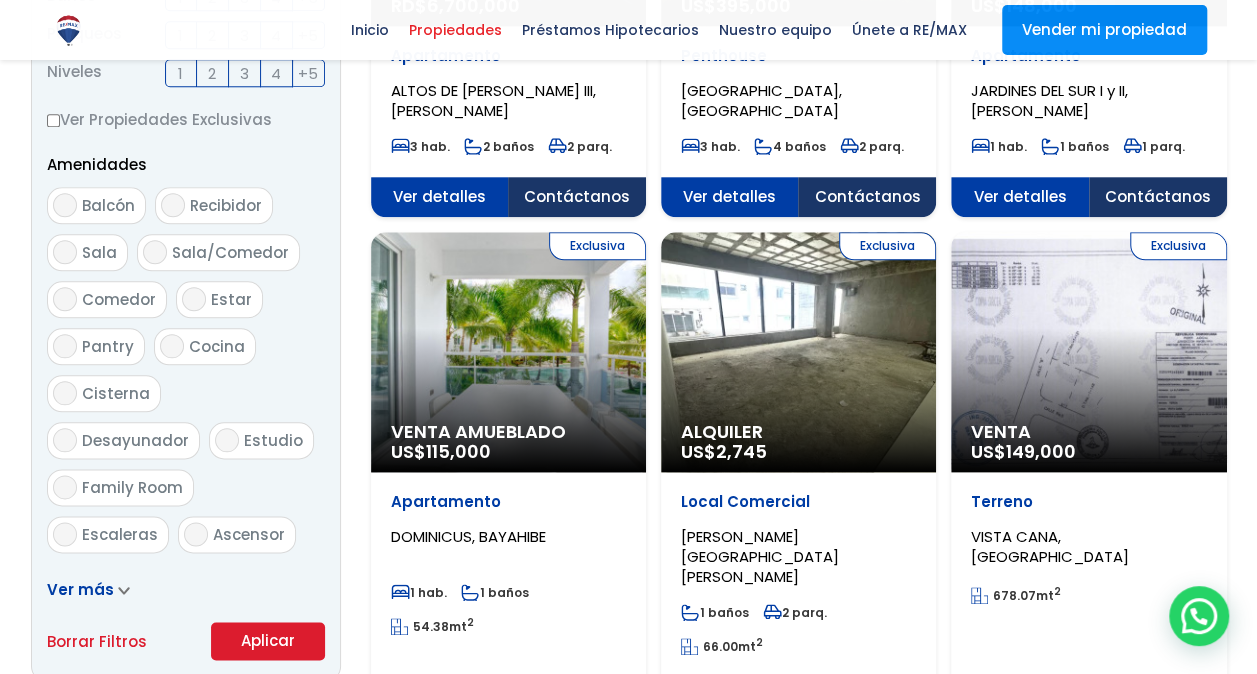 click on "Exclusiva
Venta Amueblado
US$  115,000" at bounding box center (508, -560) 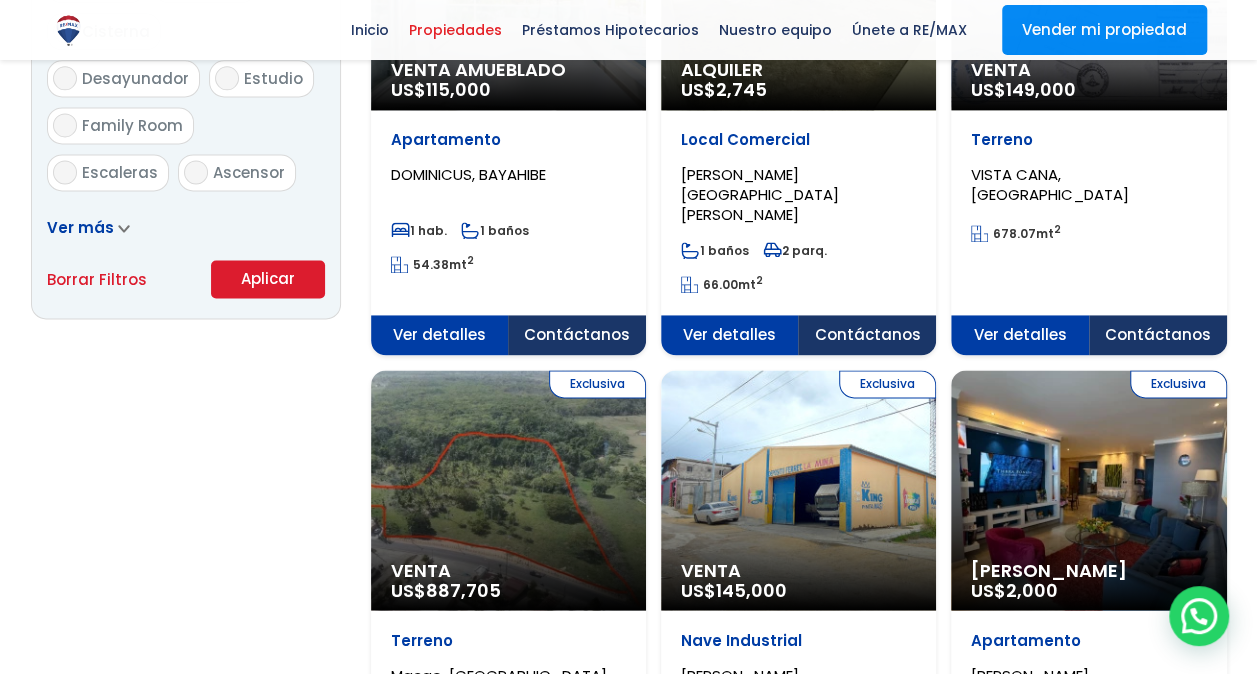 scroll, scrollTop: 1360, scrollLeft: 0, axis: vertical 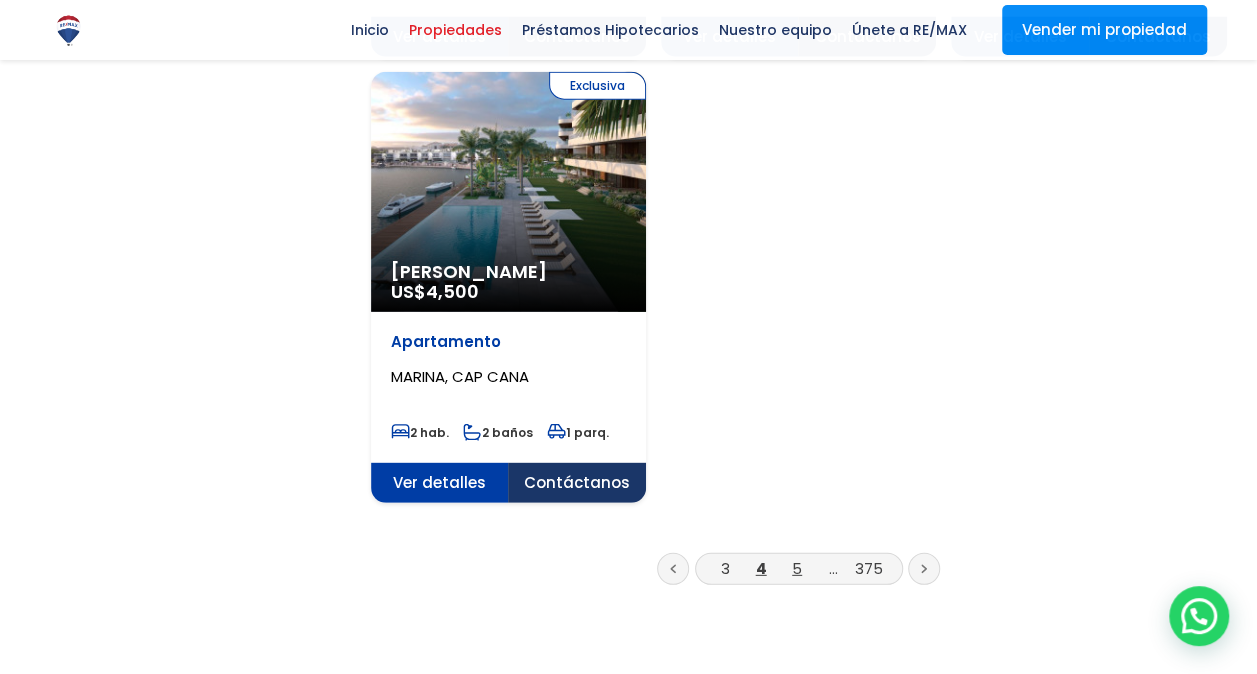 click on "5" at bounding box center [797, 568] 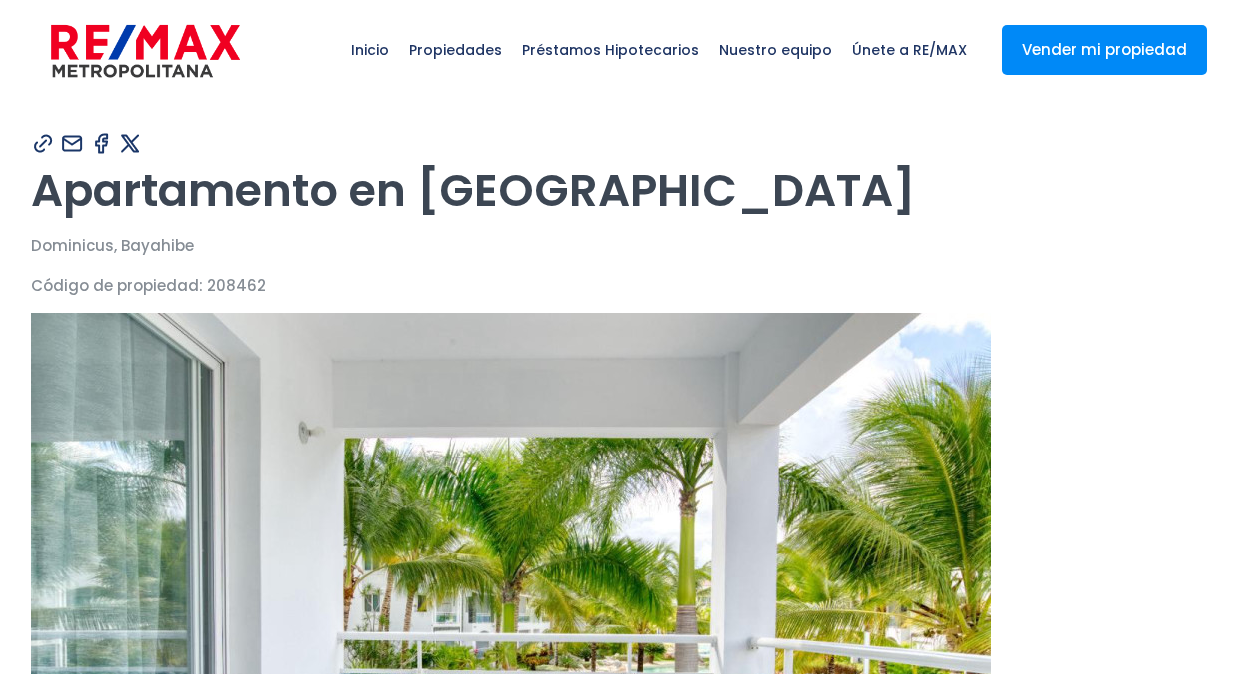 scroll, scrollTop: 0, scrollLeft: 0, axis: both 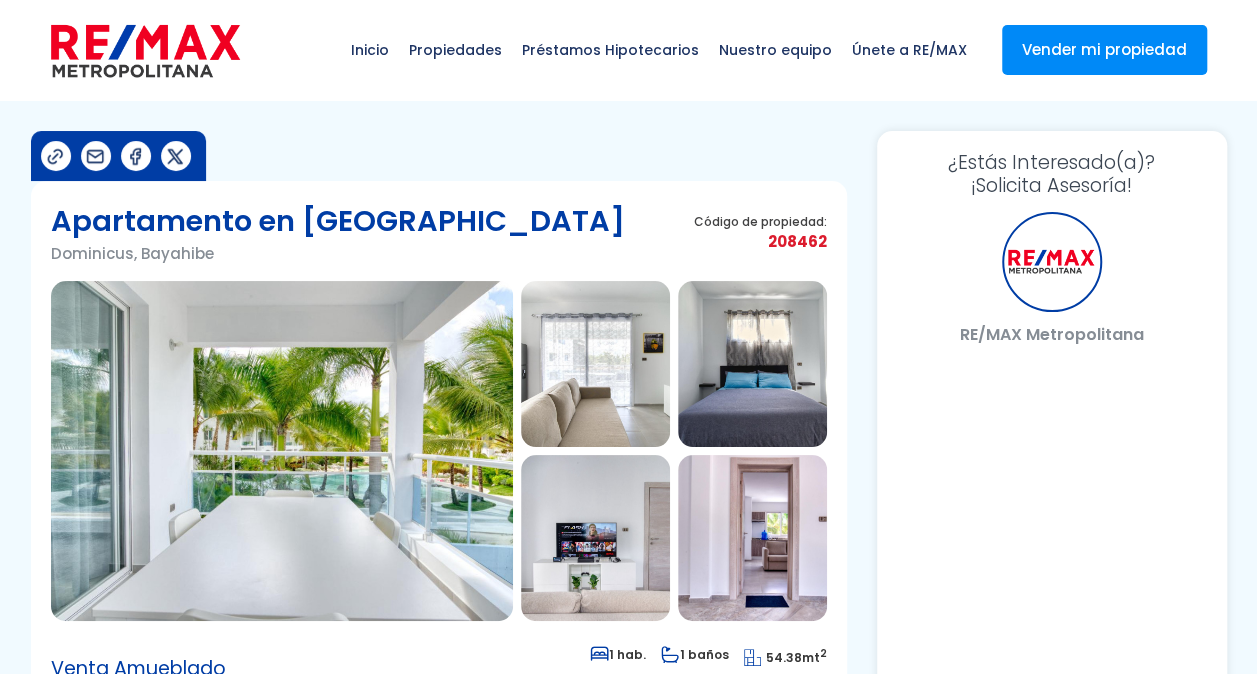 select on "CL" 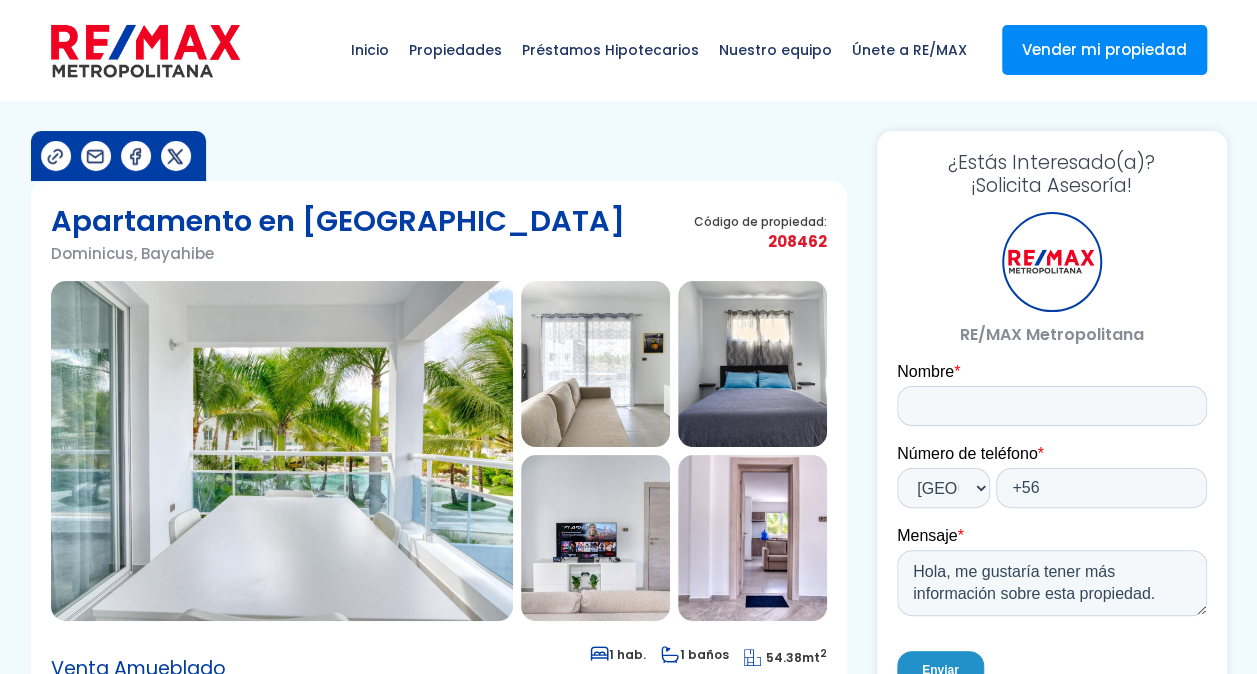 scroll, scrollTop: 0, scrollLeft: 0, axis: both 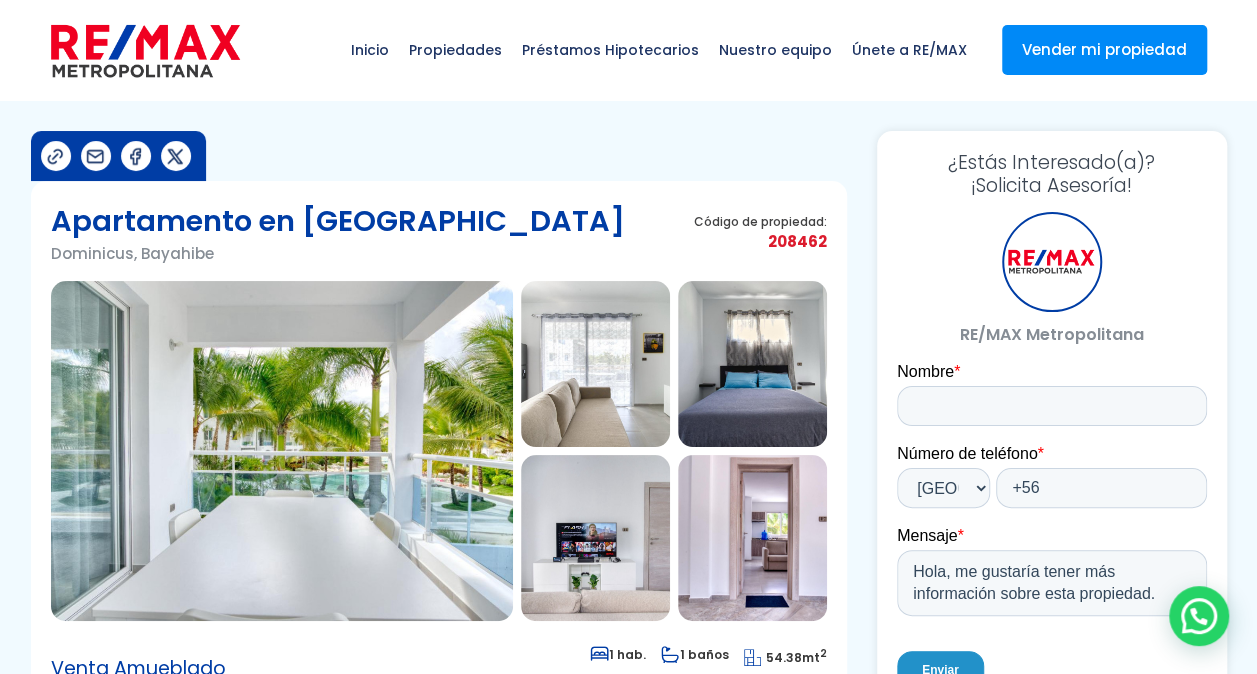click at bounding box center (282, 451) 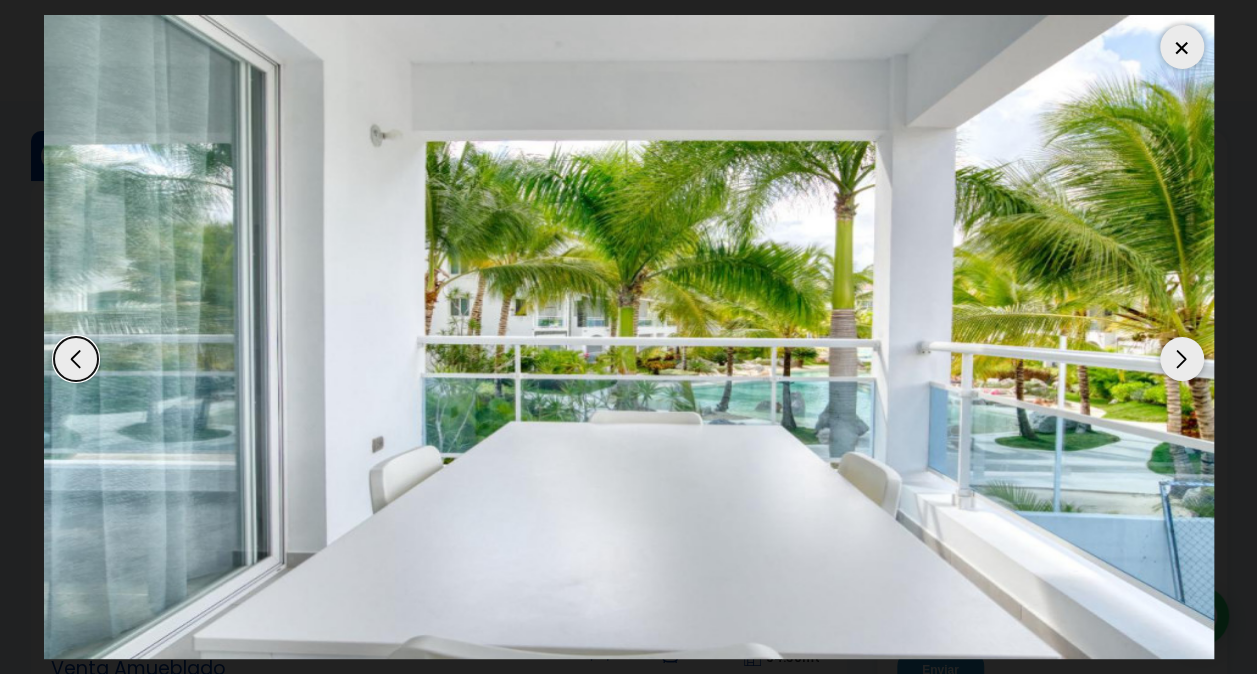 click at bounding box center (1182, 359) 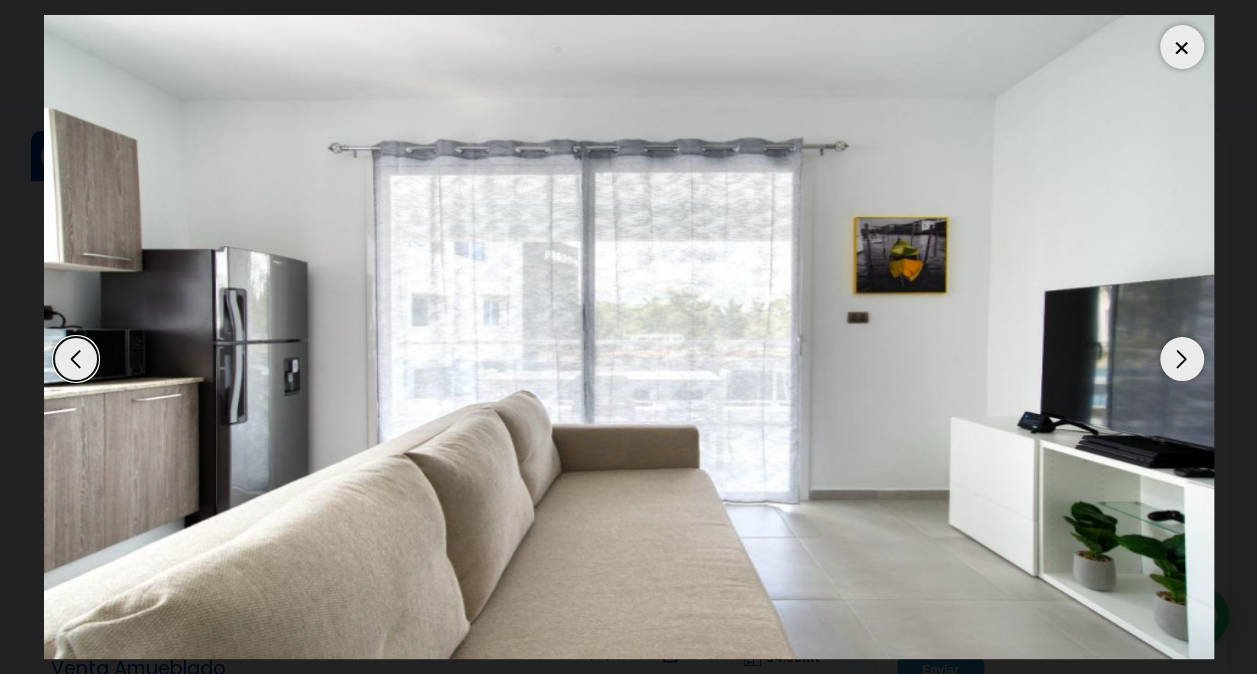 click at bounding box center (1182, 359) 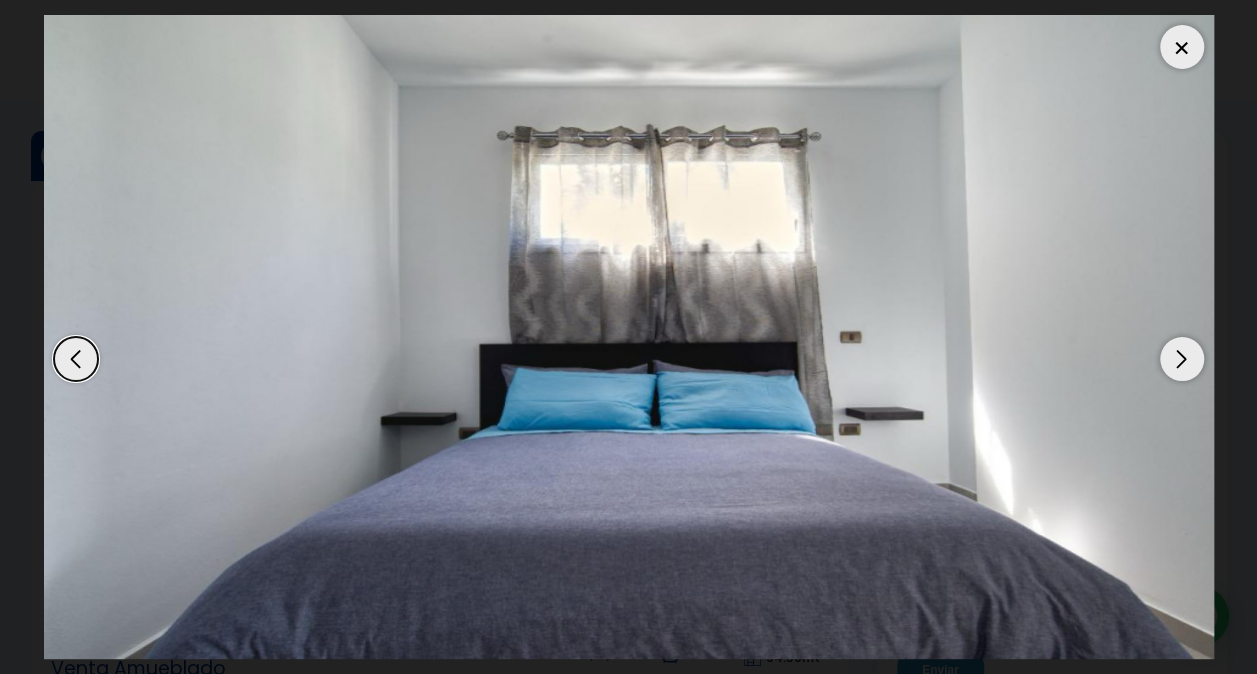 click at bounding box center (1182, 359) 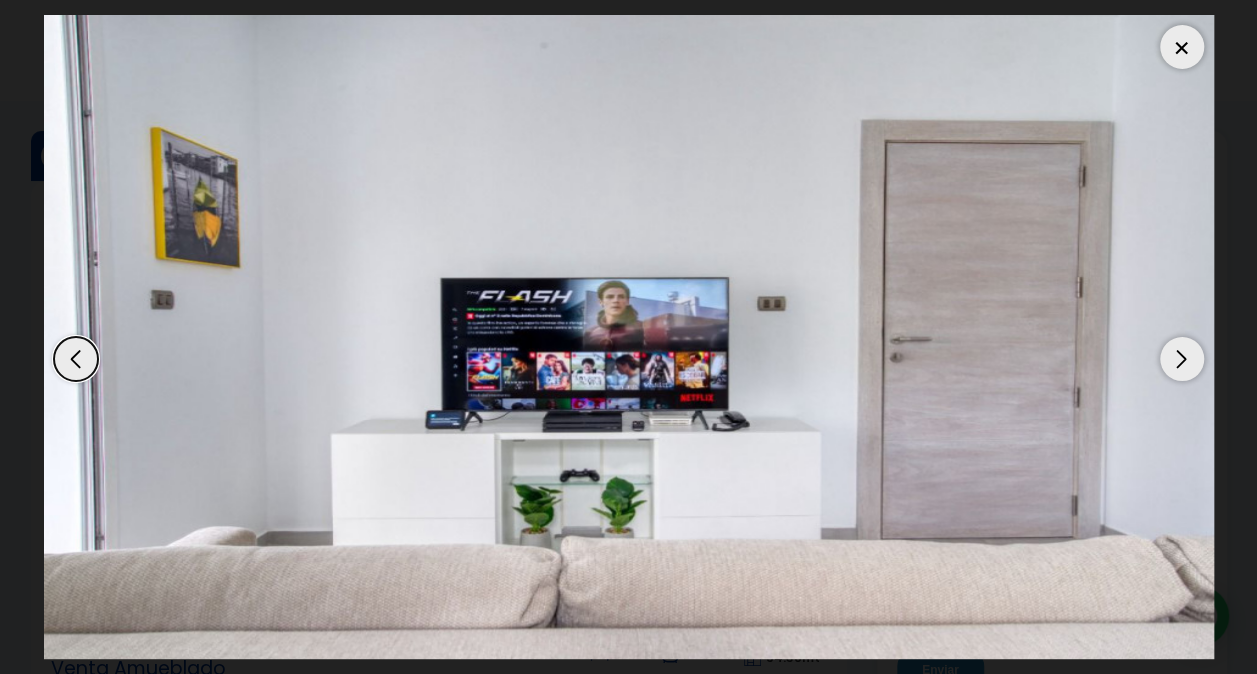 click at bounding box center [1182, 359] 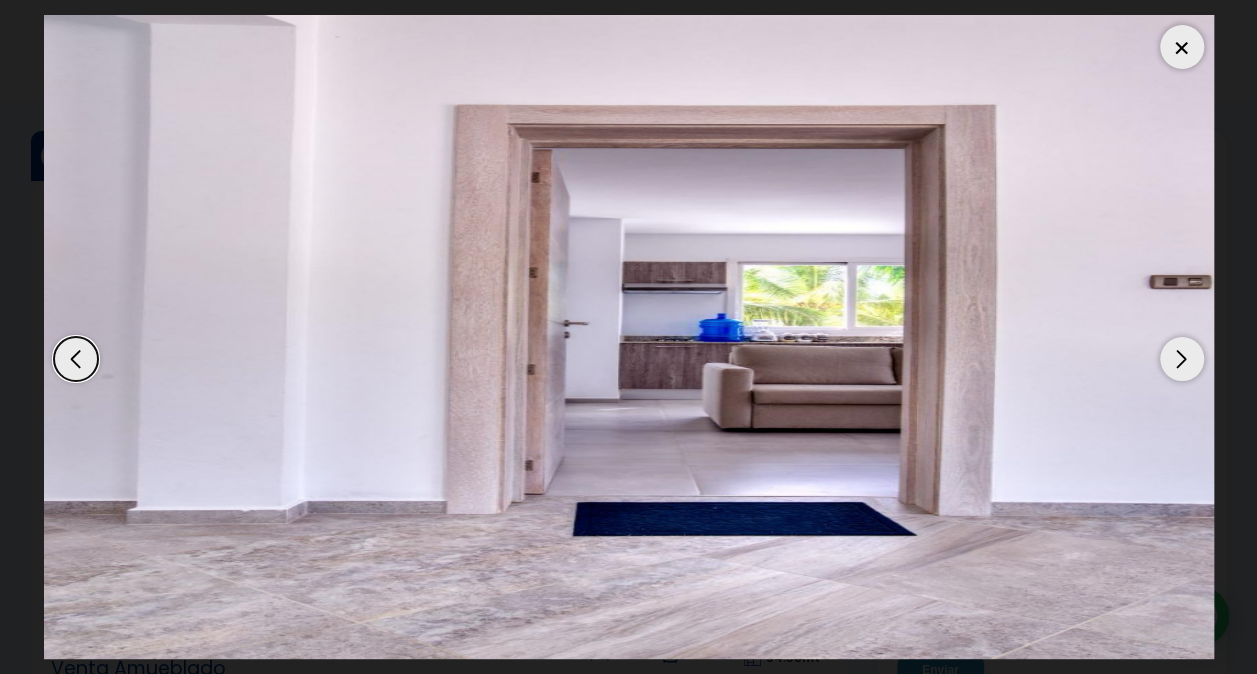 click at bounding box center [1182, 359] 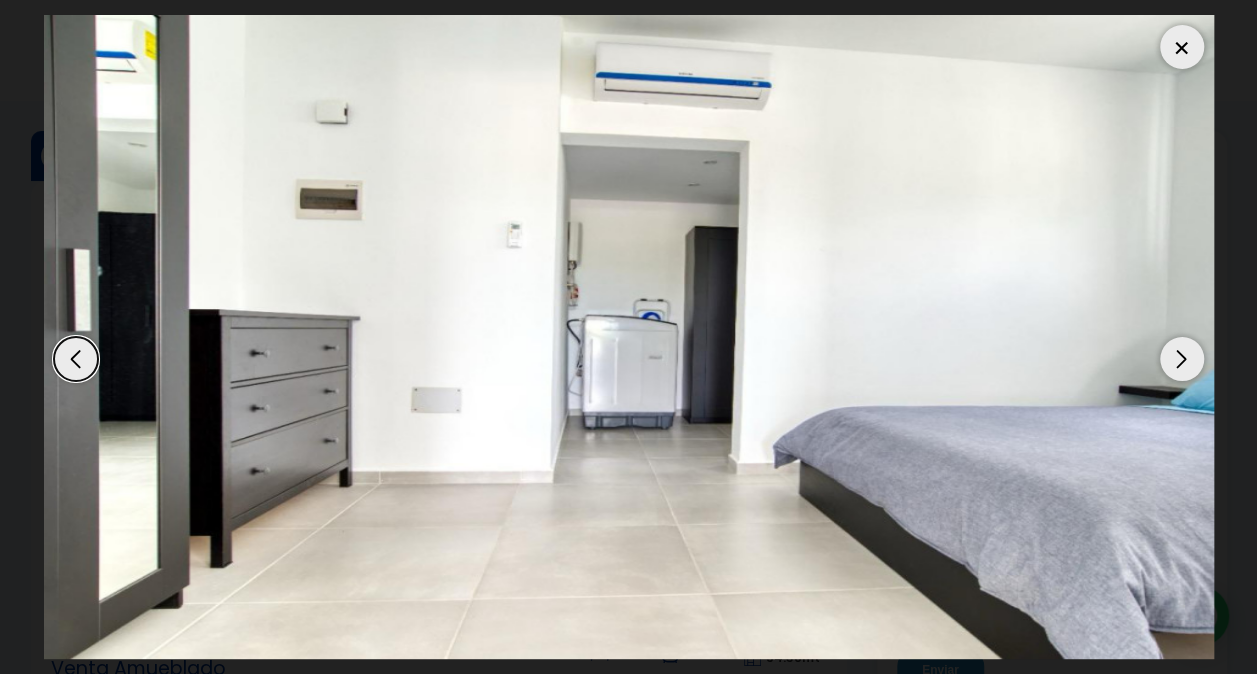 click at bounding box center [1182, 359] 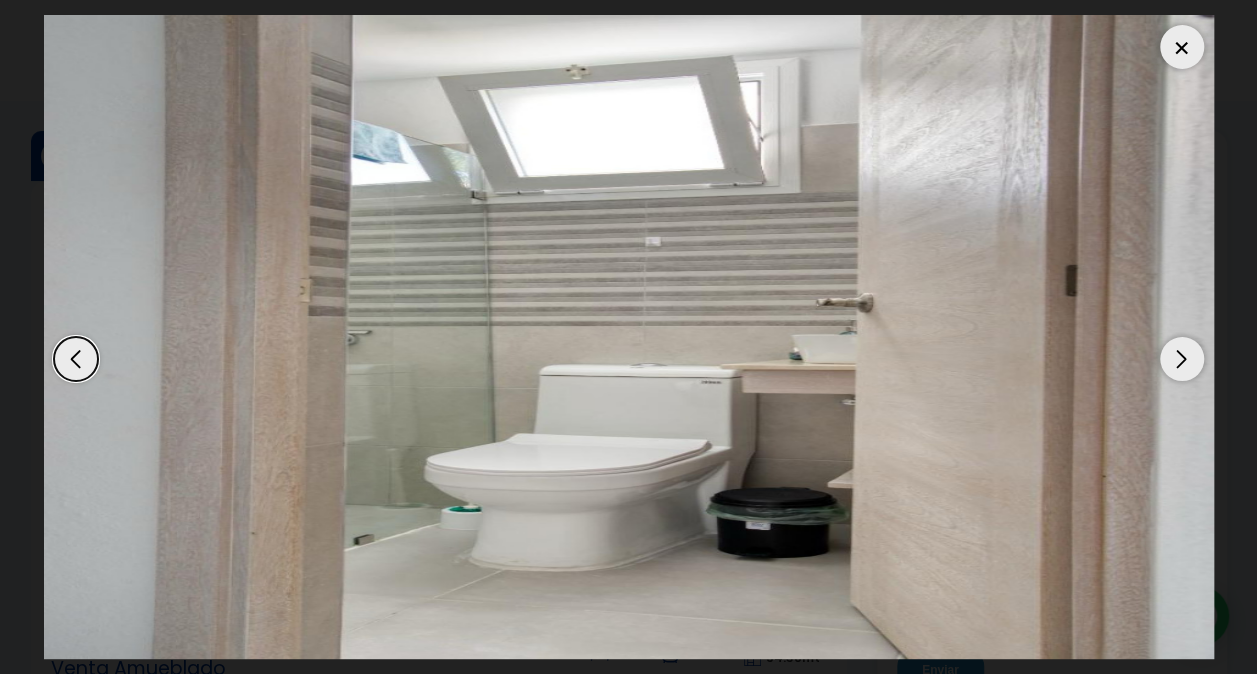 click at bounding box center (1182, 359) 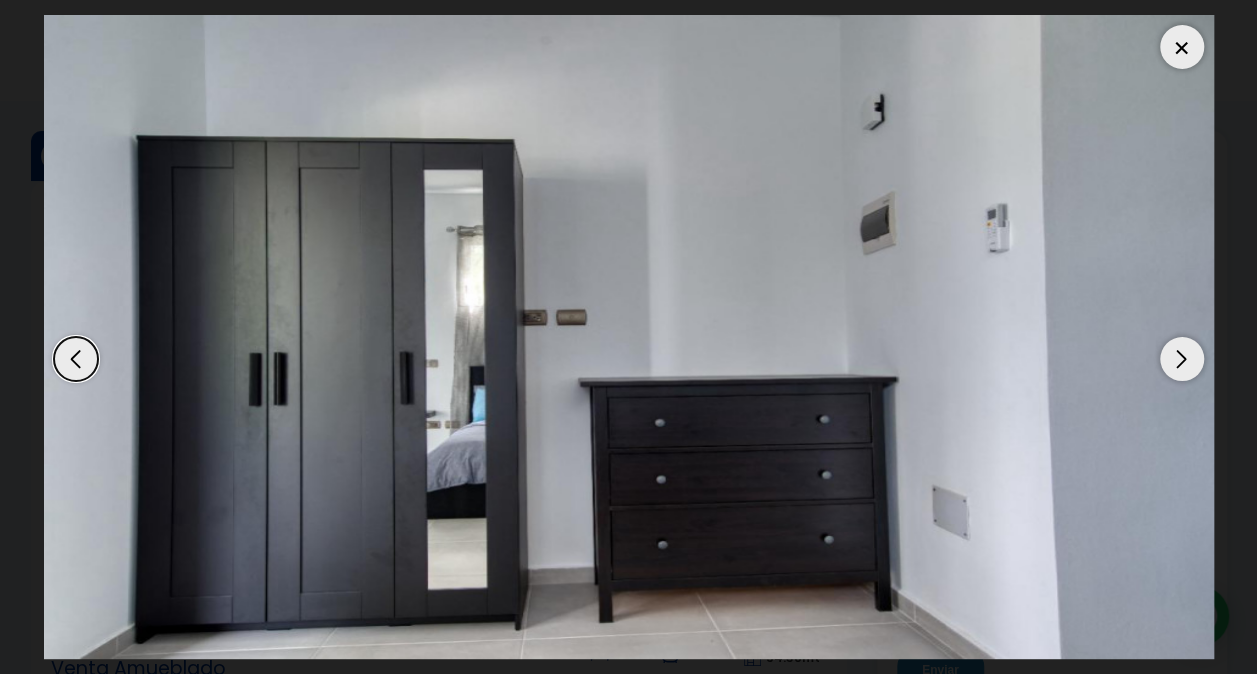 click at bounding box center (1182, 359) 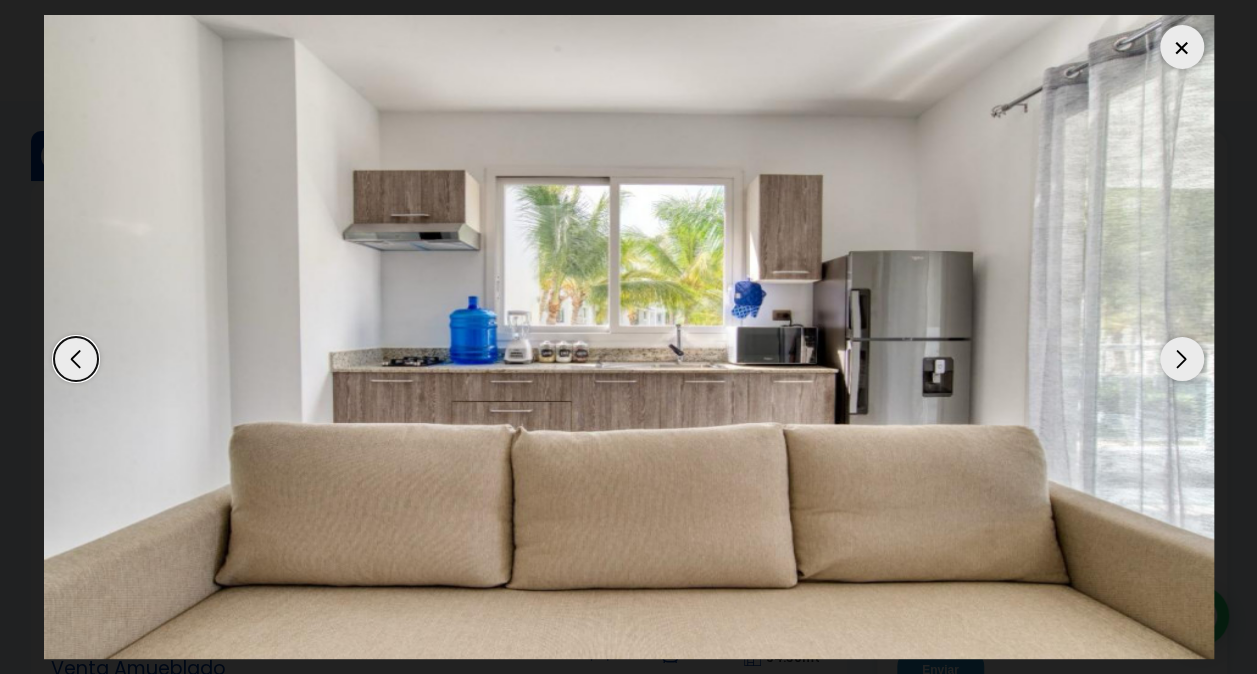 click at bounding box center (1182, 359) 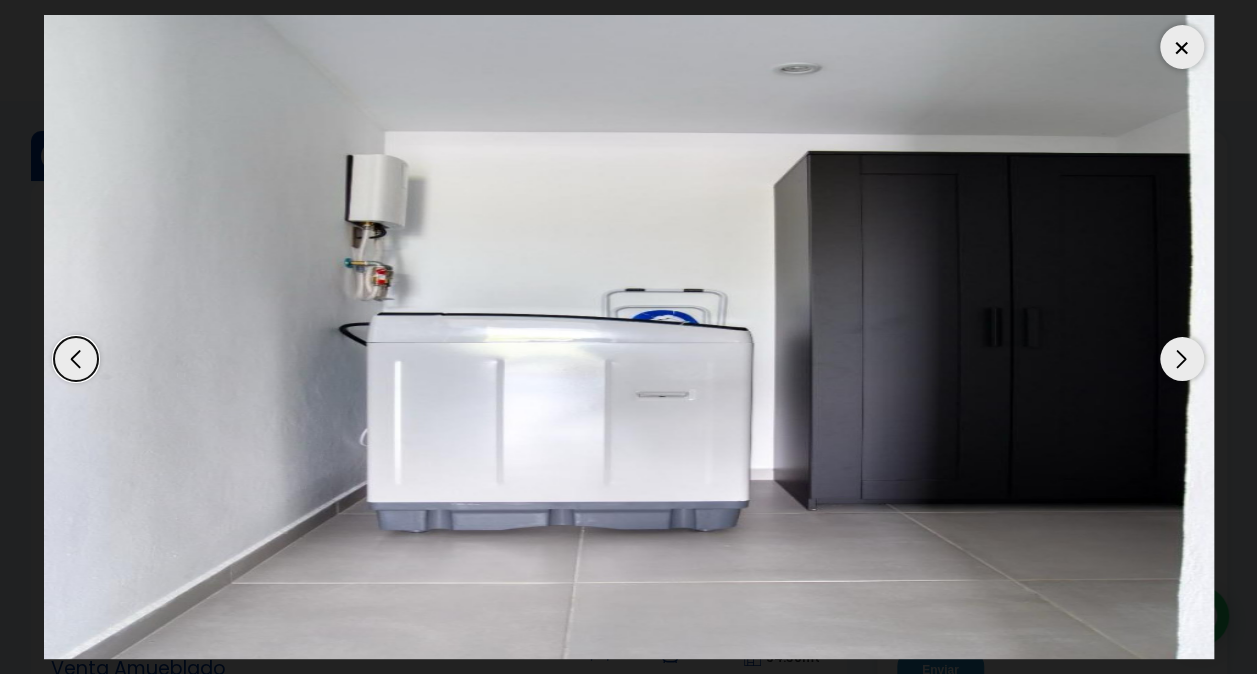 click at bounding box center (1182, 359) 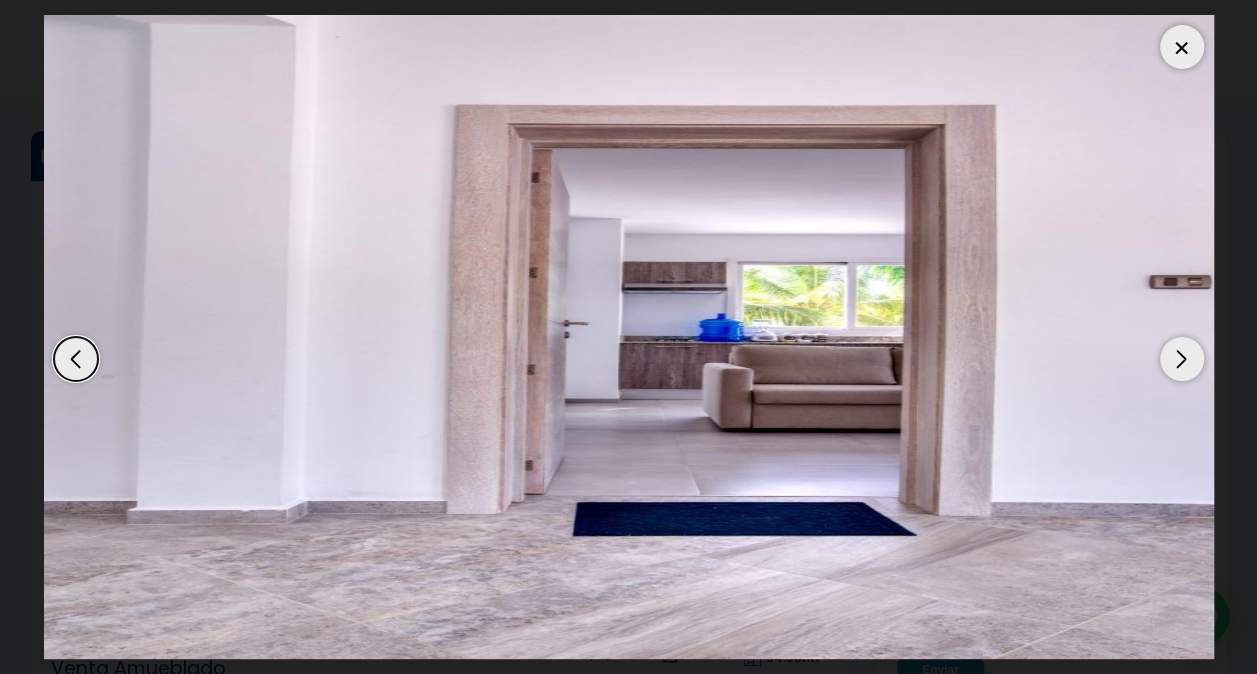 click at bounding box center [1182, 359] 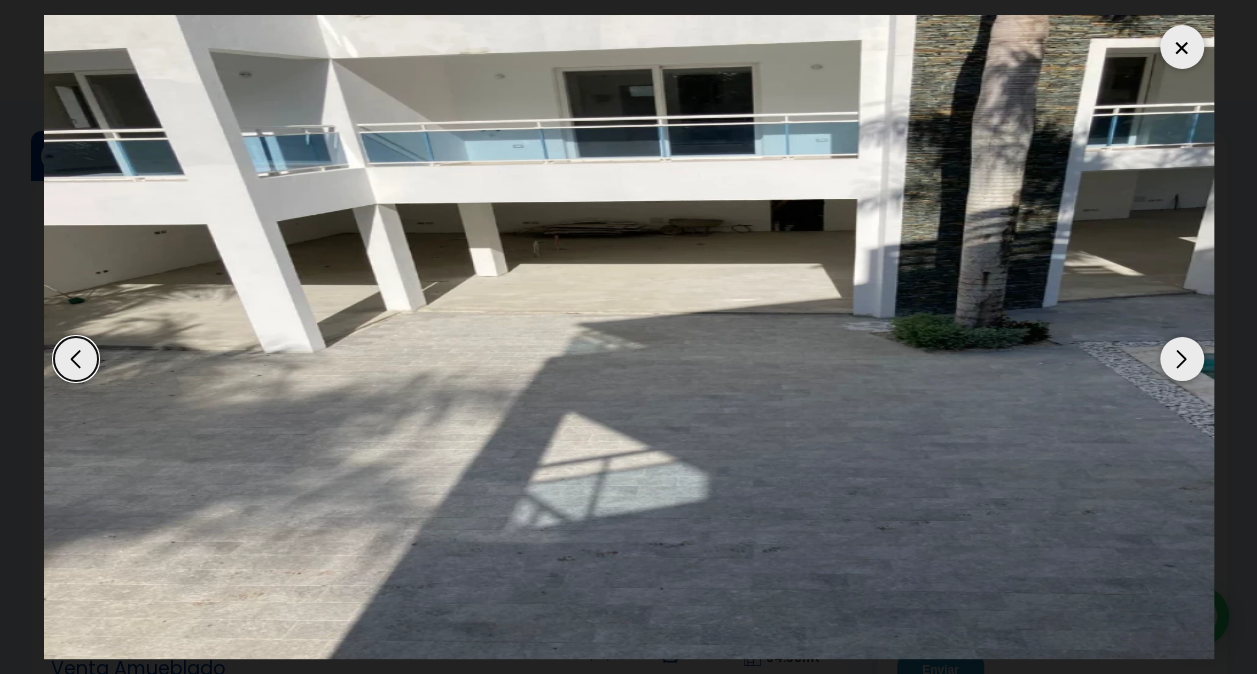 click at bounding box center (1182, 359) 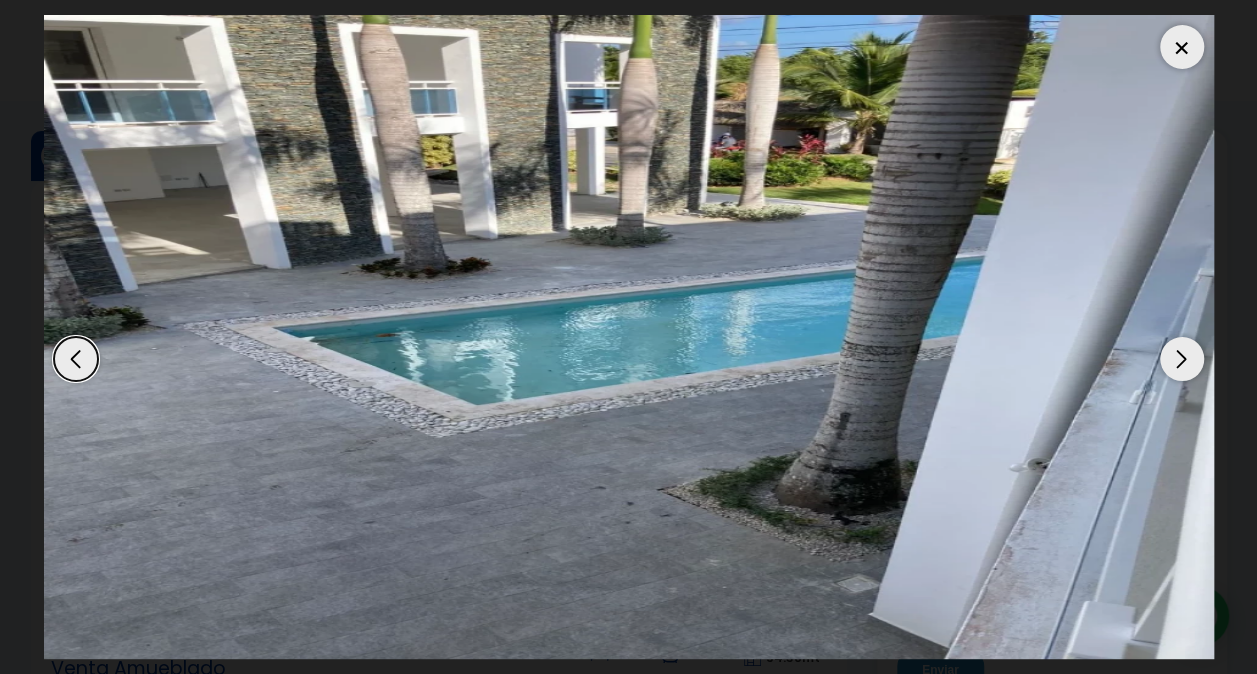 click at bounding box center (1182, 359) 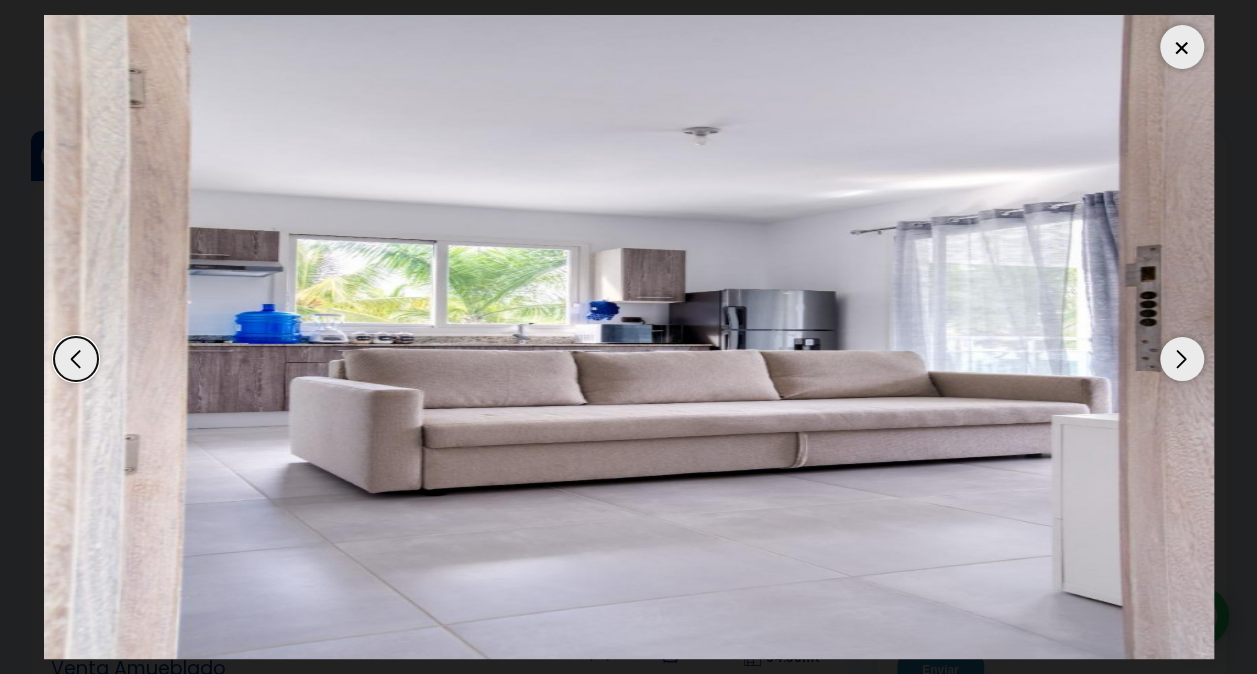 click at bounding box center [1182, 359] 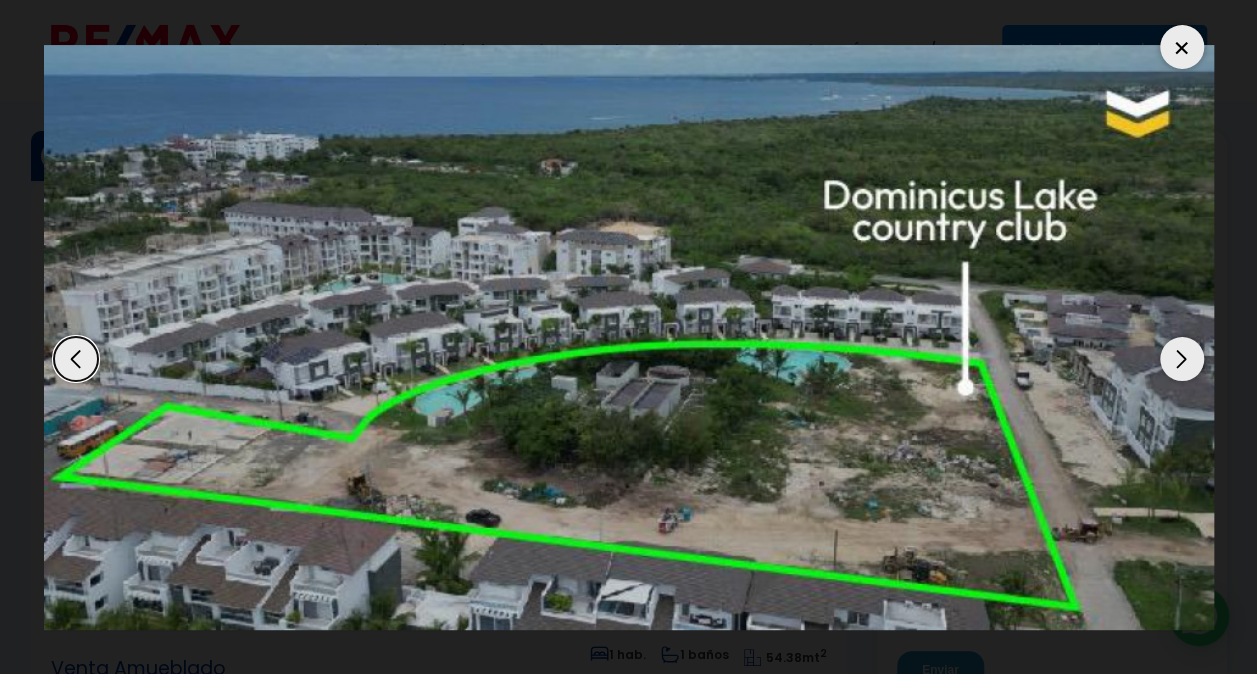 click at bounding box center (1182, 359) 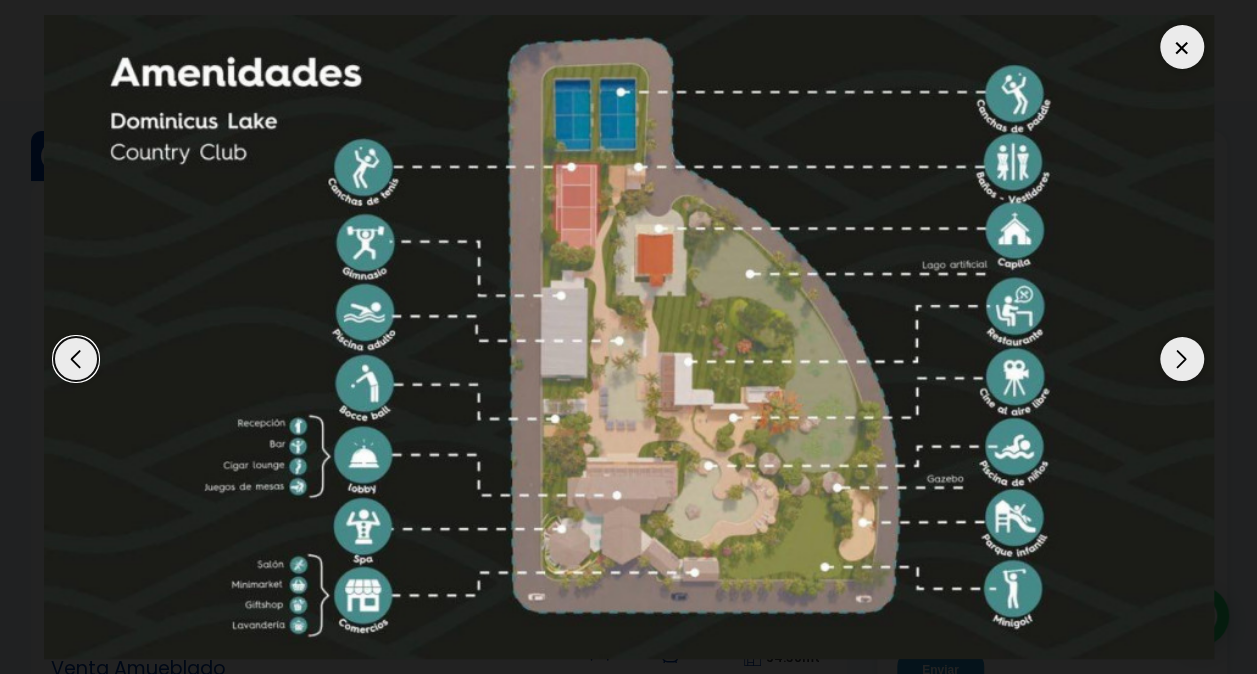 click at bounding box center [1182, 359] 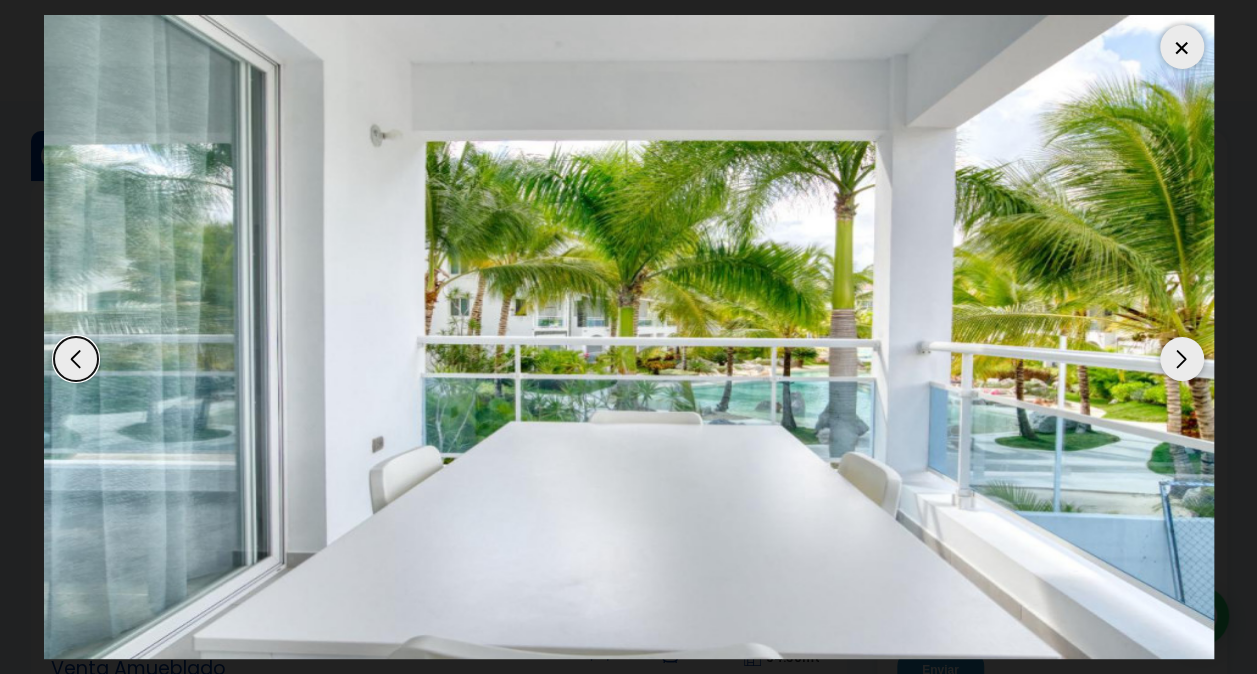 click at bounding box center [1182, 359] 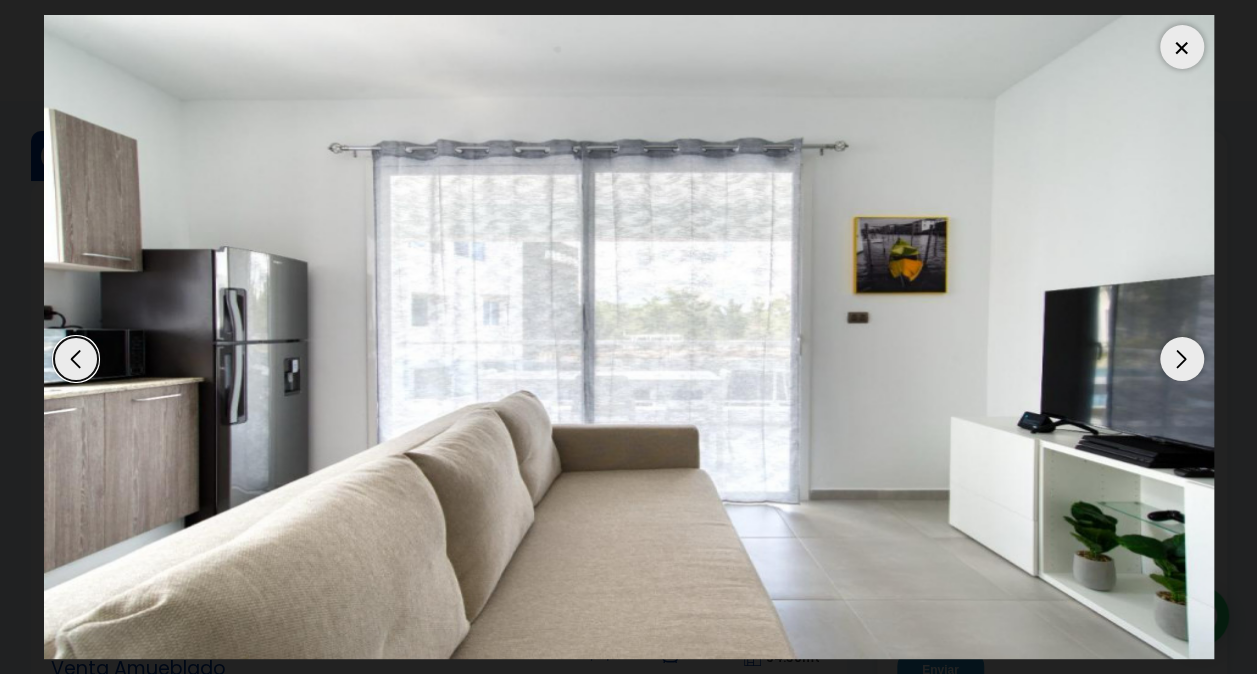 click at bounding box center [1182, 47] 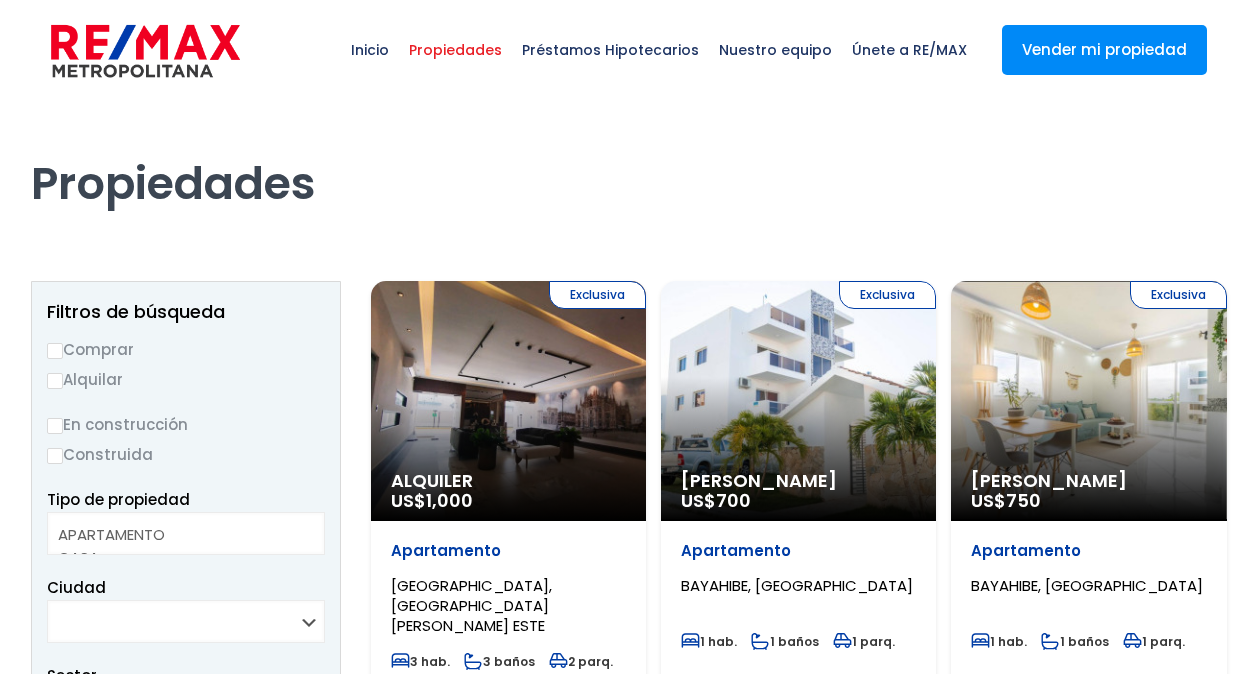select 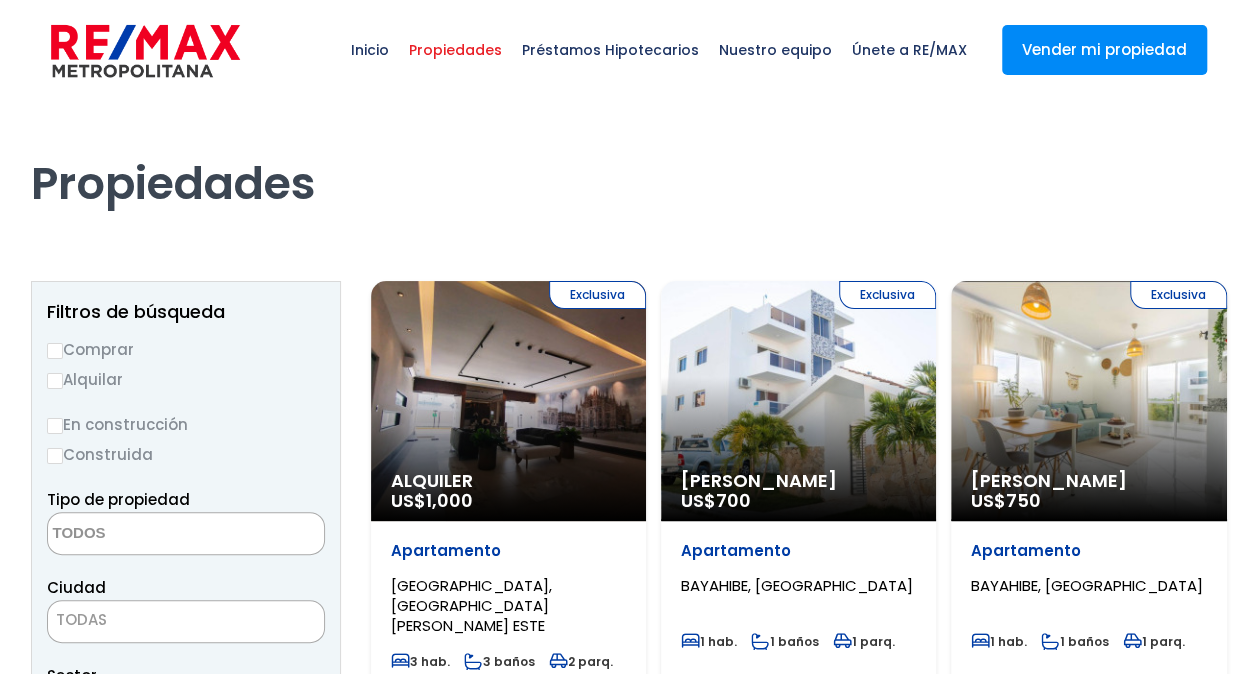 scroll, scrollTop: 0, scrollLeft: 0, axis: both 